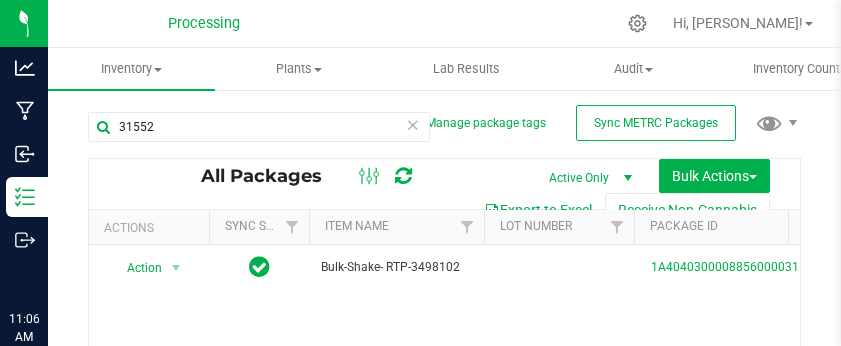scroll, scrollTop: 0, scrollLeft: 0, axis: both 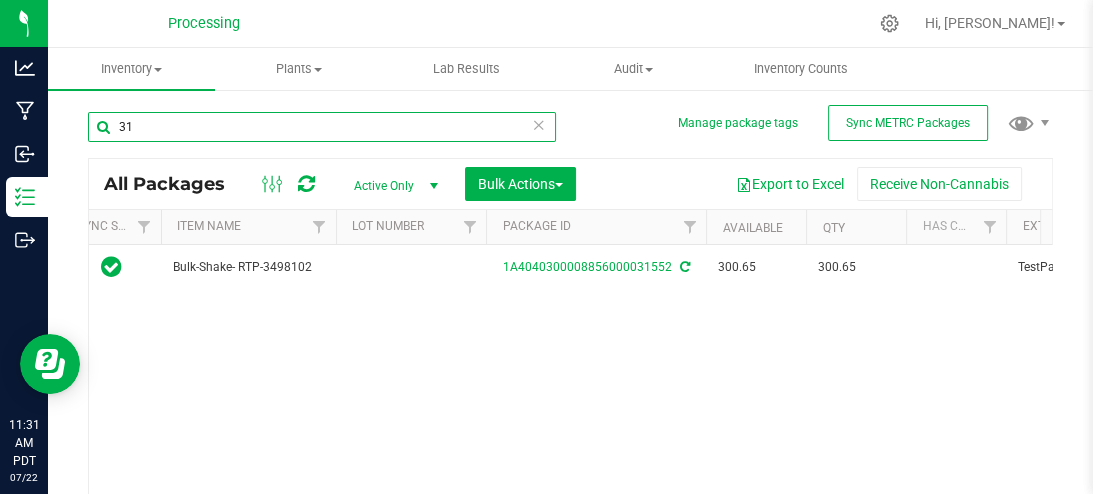 type on "3" 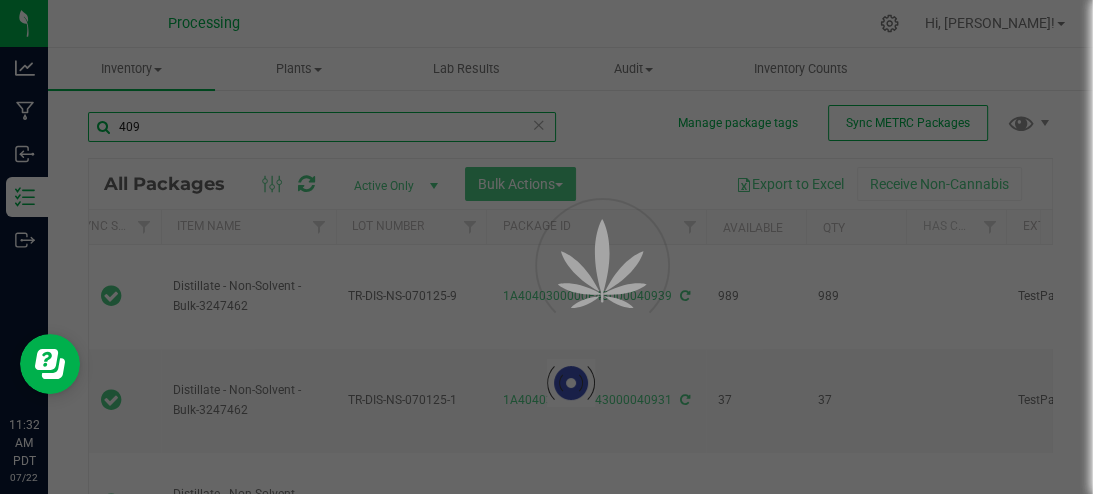 scroll, scrollTop: 167, scrollLeft: 0, axis: vertical 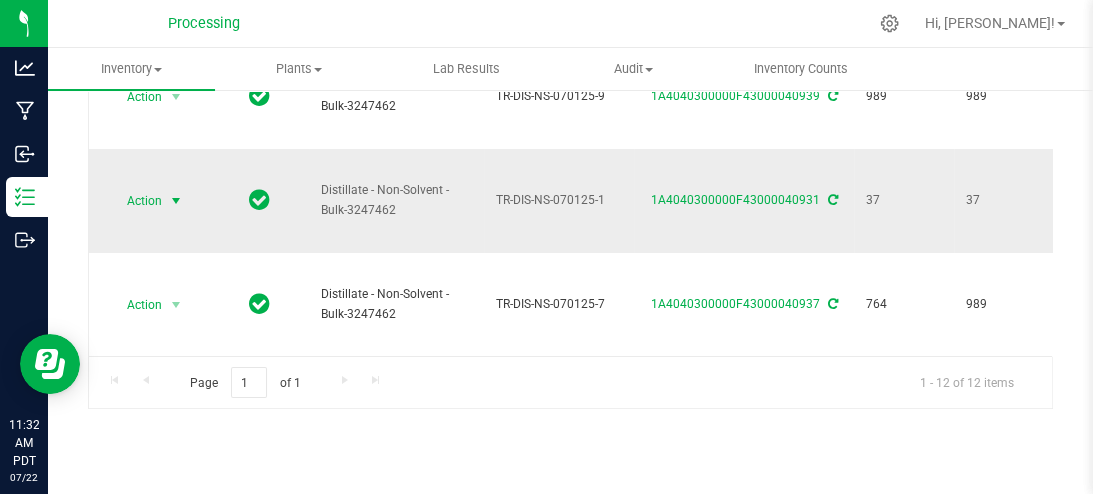 type on "409" 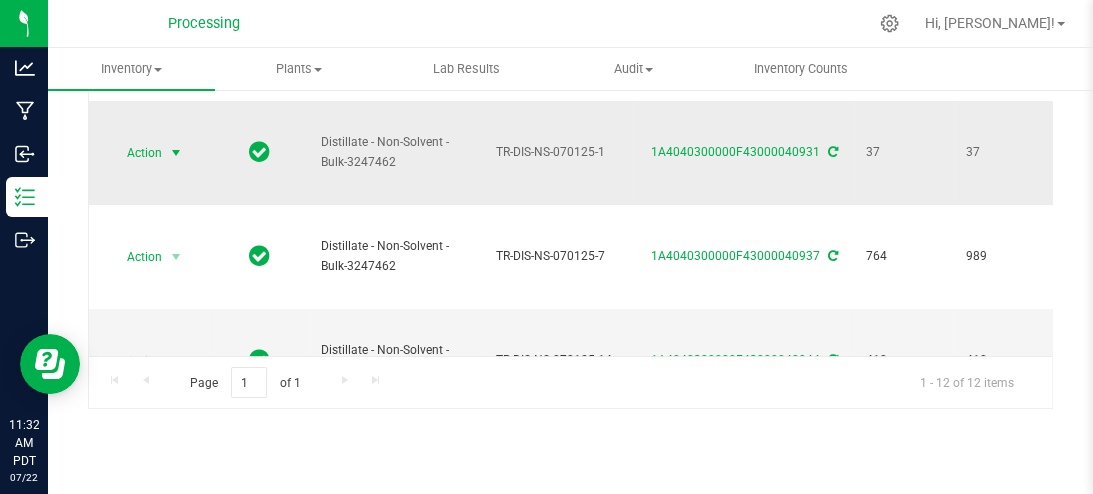click at bounding box center [176, 153] 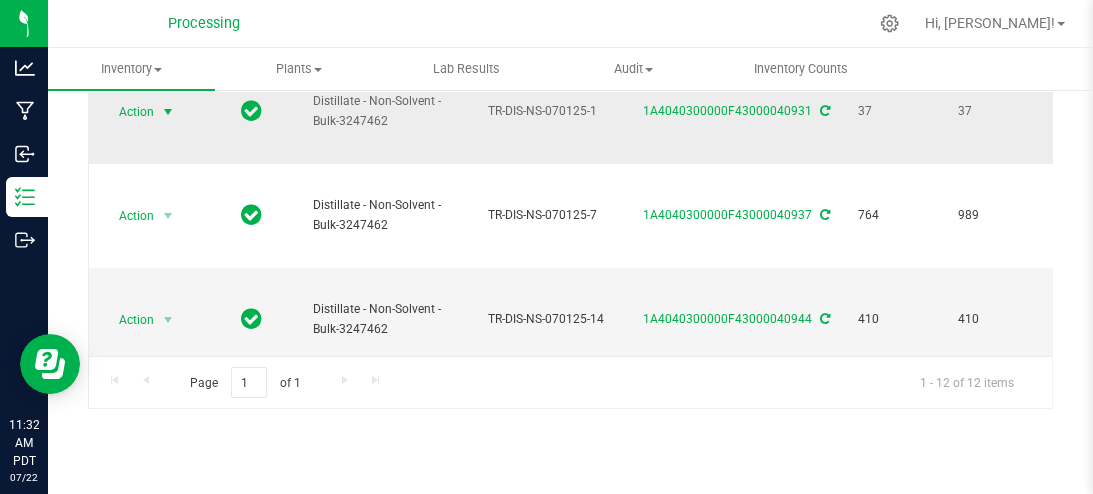 click at bounding box center [168, 112] 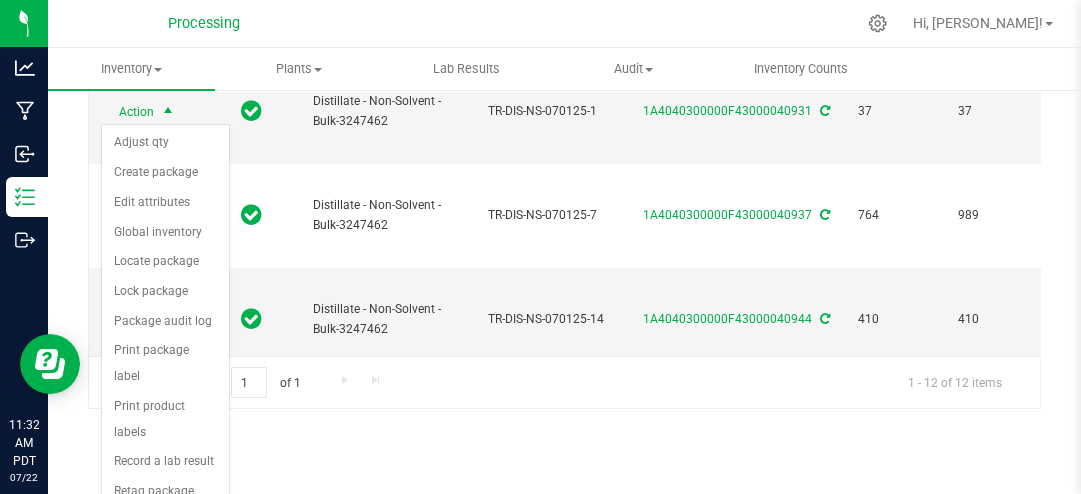 click on "See history" at bounding box center (165, 522) 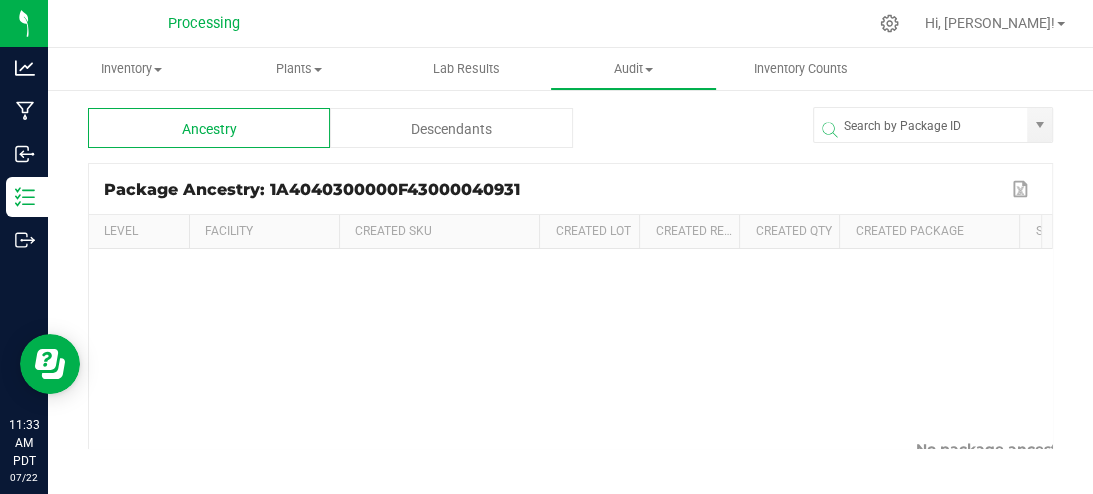 click on "Descendants" at bounding box center [451, 128] 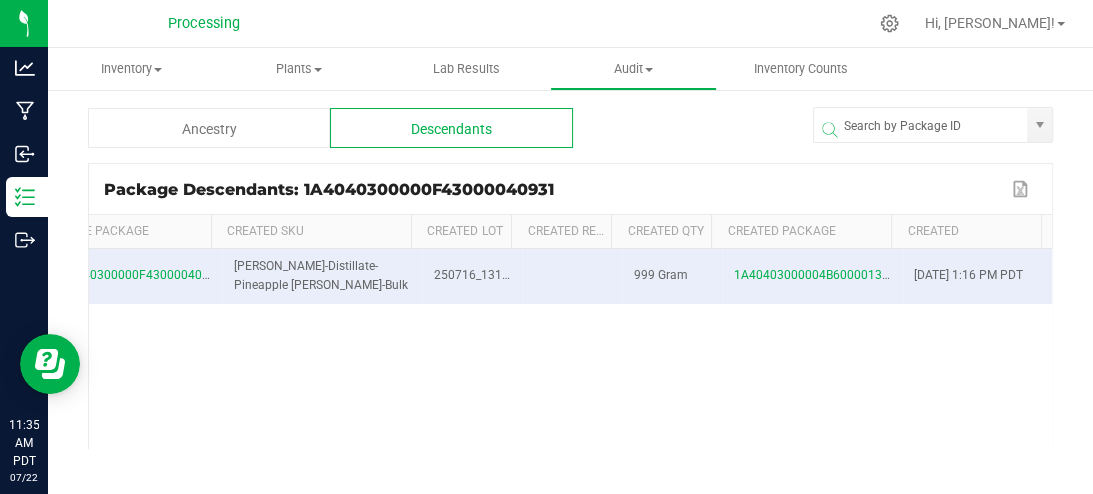 scroll, scrollTop: 0, scrollLeft: 684, axis: horizontal 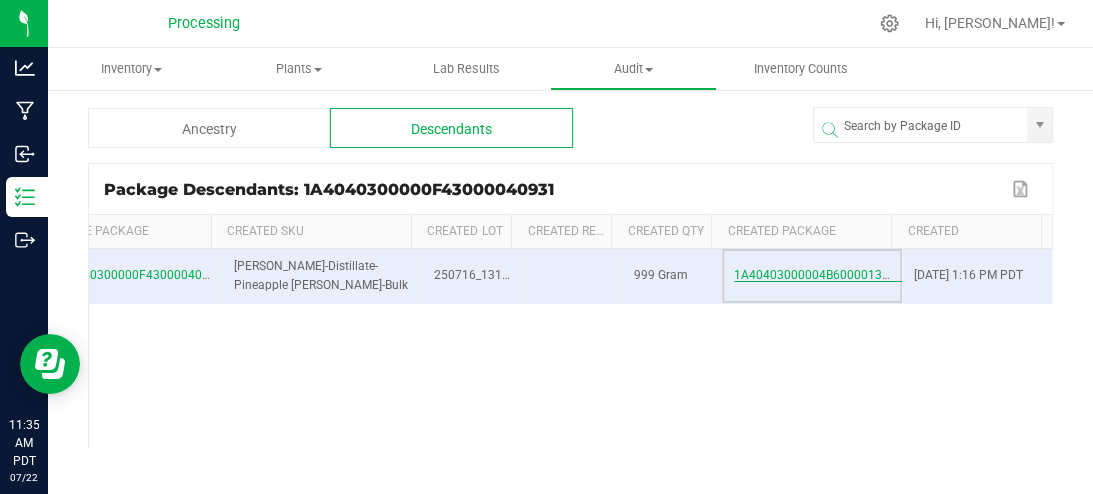 click on "1A40403000004B6000013135" at bounding box center [818, 275] 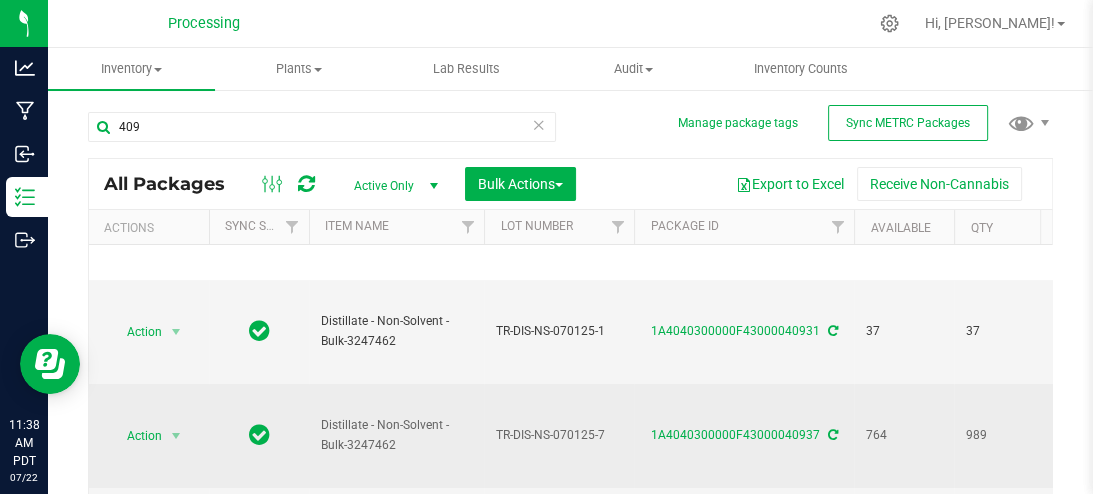 scroll, scrollTop: 178, scrollLeft: 2, axis: both 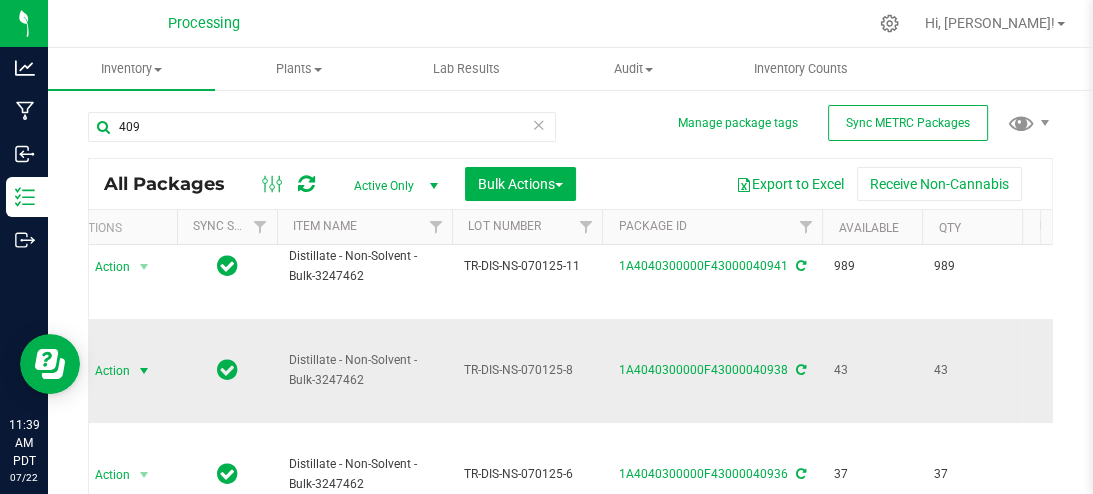 click at bounding box center (144, 371) 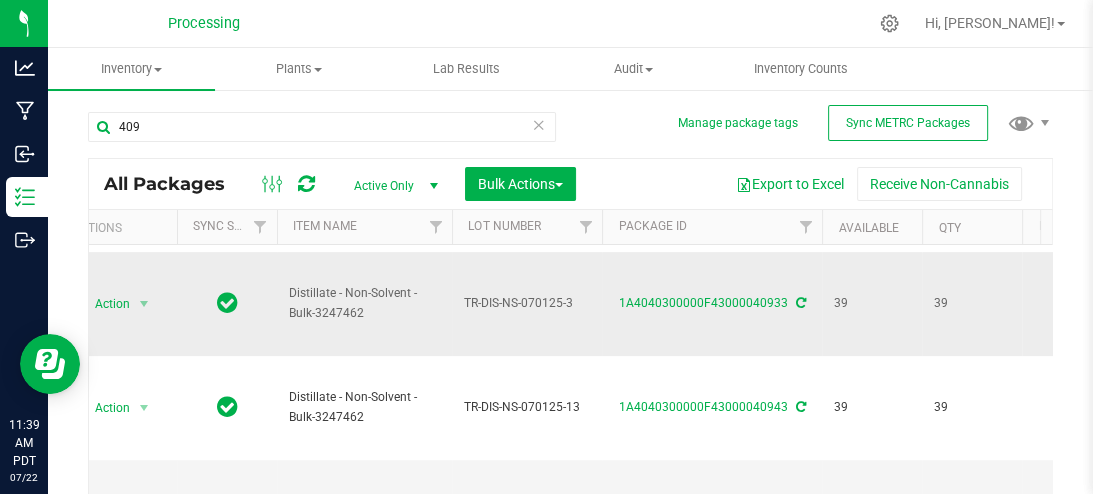scroll, scrollTop: 824, scrollLeft: 57, axis: both 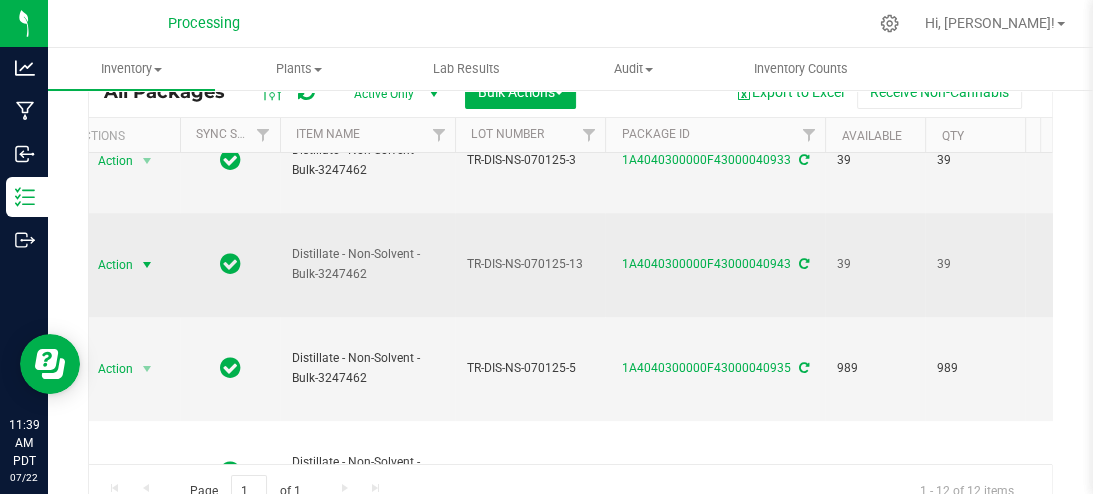 click at bounding box center [147, 265] 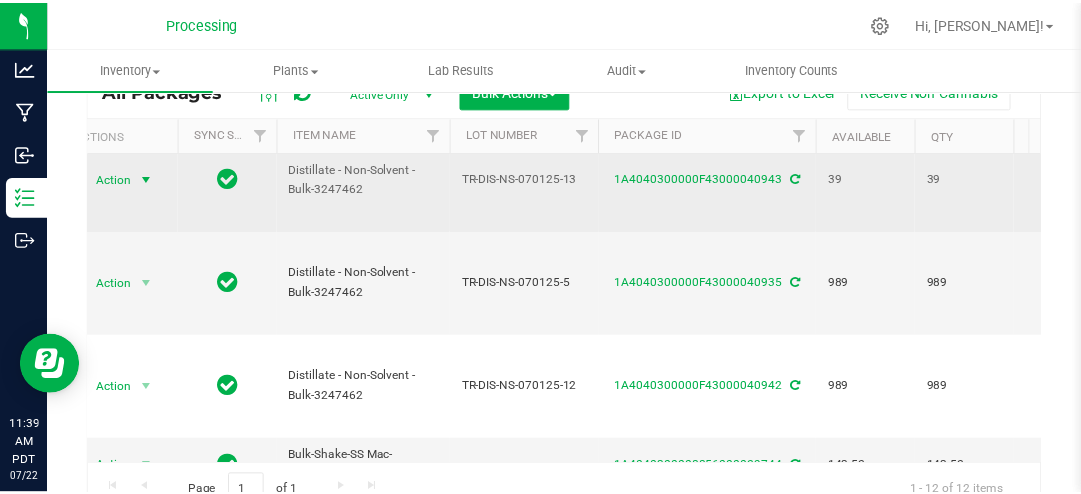 scroll, scrollTop: 858, scrollLeft: 29, axis: both 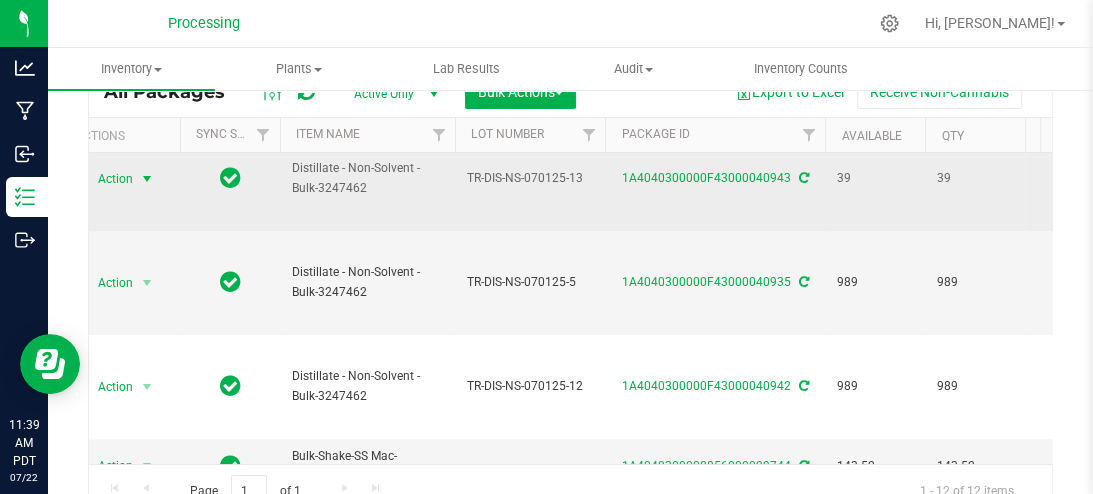 click at bounding box center (147, 179) 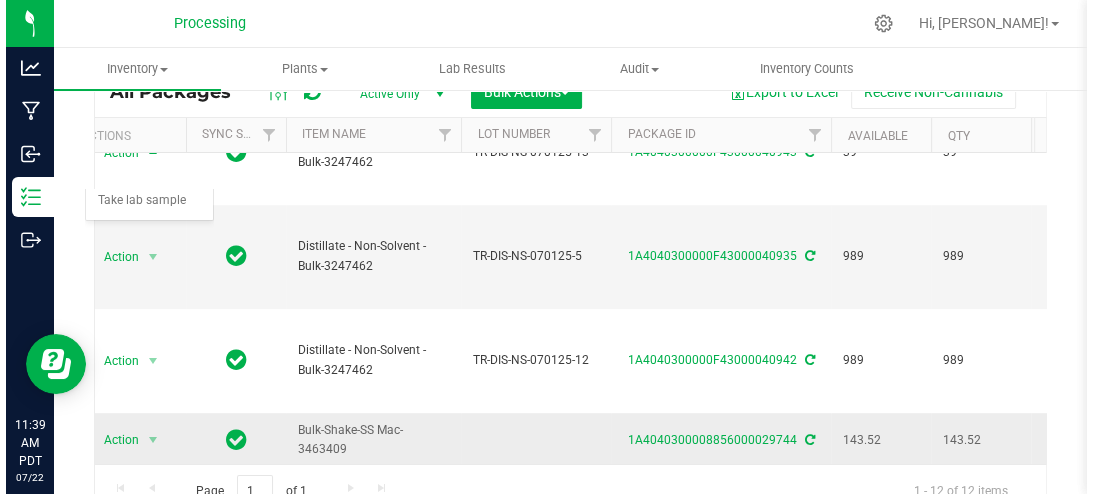 scroll, scrollTop: 896, scrollLeft: 29, axis: both 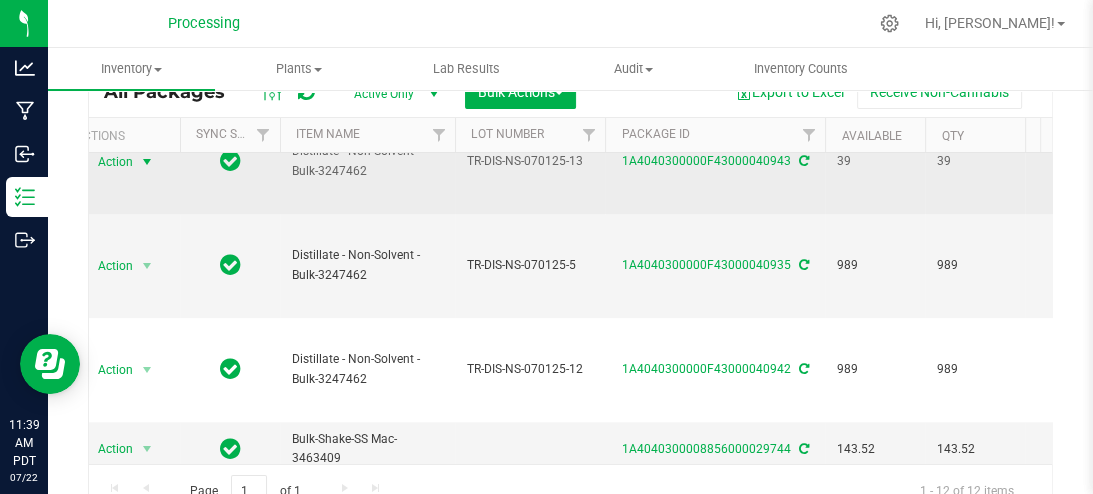 click at bounding box center [147, 162] 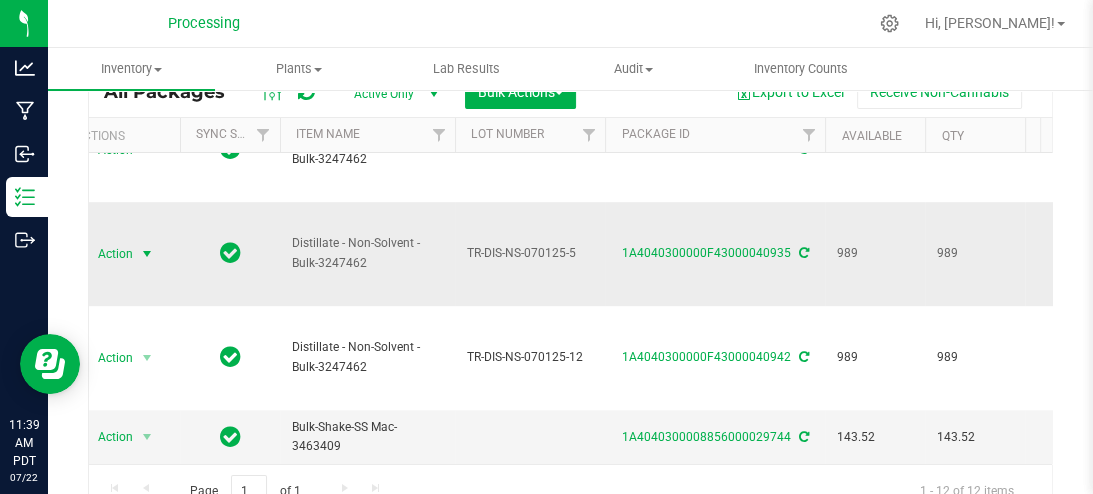 click at bounding box center (147, 254) 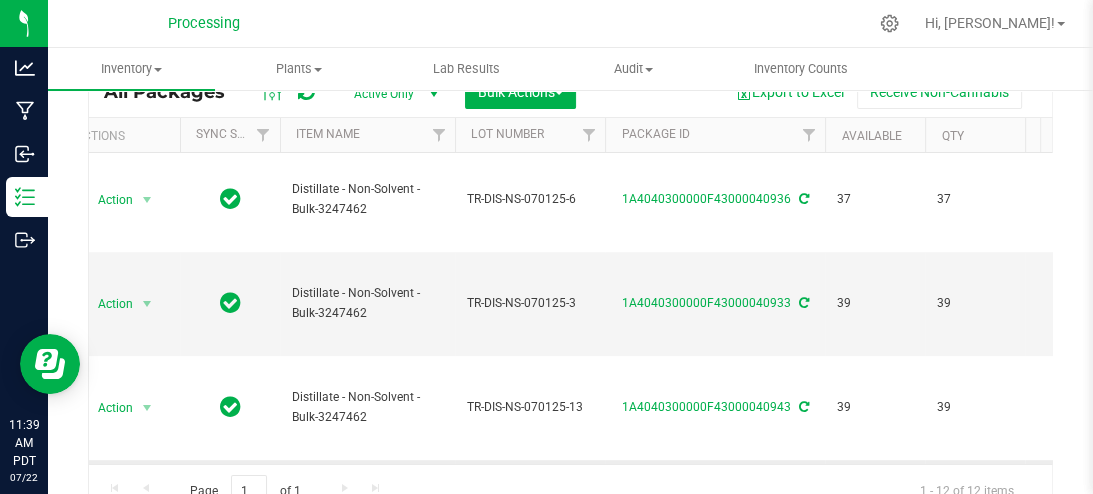 scroll, scrollTop: 896, scrollLeft: 29, axis: both 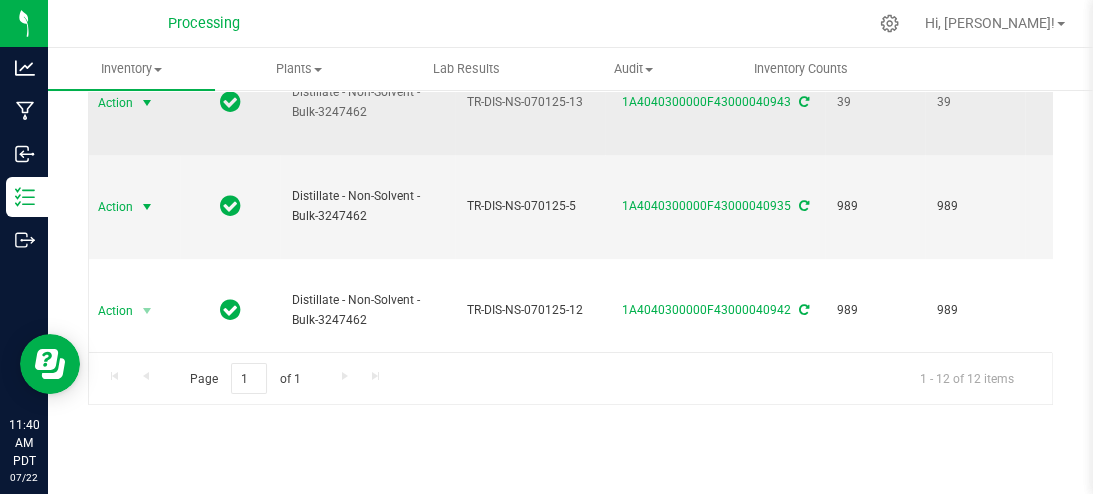 click at bounding box center (147, 103) 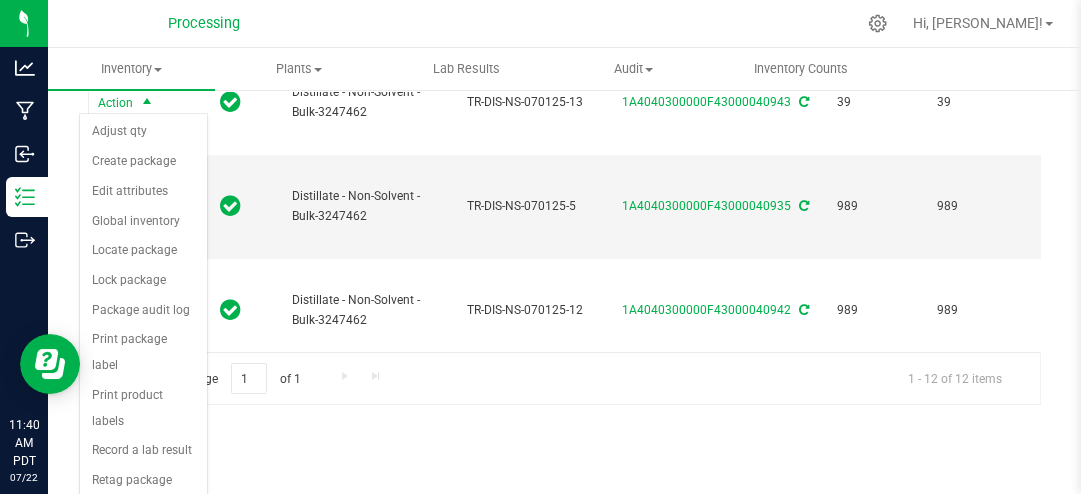 click on "See history" at bounding box center [143, 511] 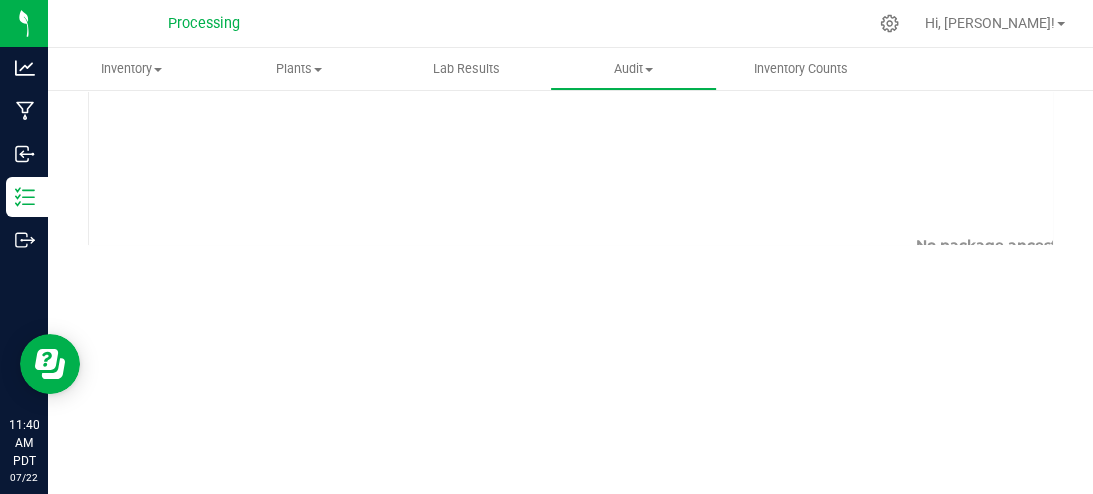 scroll, scrollTop: 219, scrollLeft: 0, axis: vertical 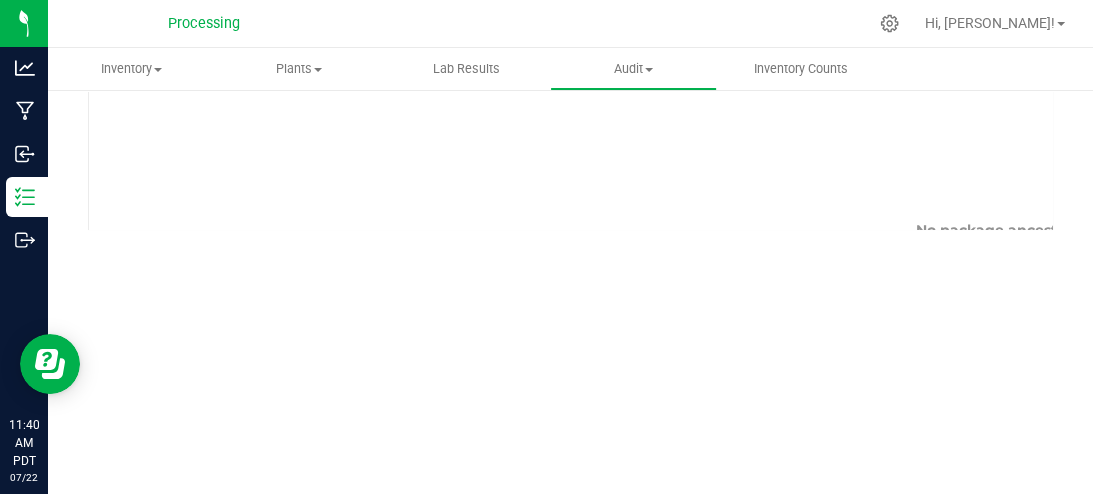 click on "Ancestry   Descendants
Package Ancestry: 1A4040300000F43000040943   Export to Excel  Level Facility Created SKU Created Lot Created Ref Field Created Qty Created Package Source SKU Source Origin Harvests Source Lot Source Ref Field Source Qty Source Package Created
No package ancestry found." at bounding box center (570, 181) 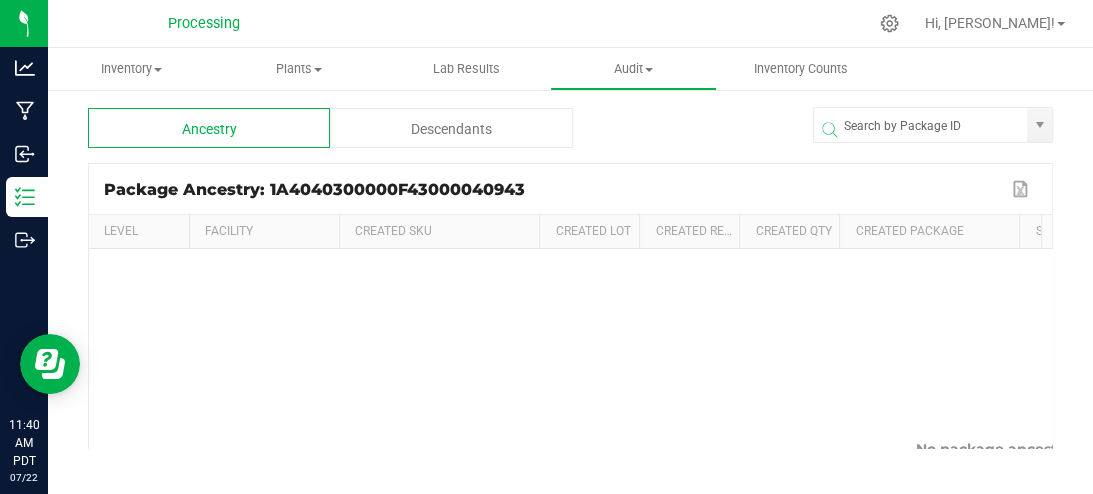 click on "Descendants" at bounding box center (451, 128) 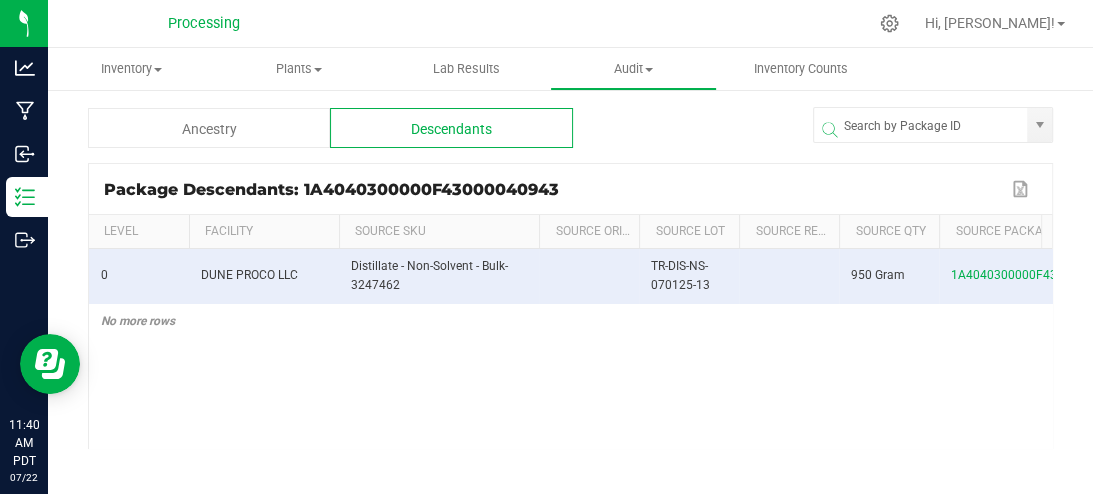 scroll, scrollTop: 0, scrollLeft: 508, axis: horizontal 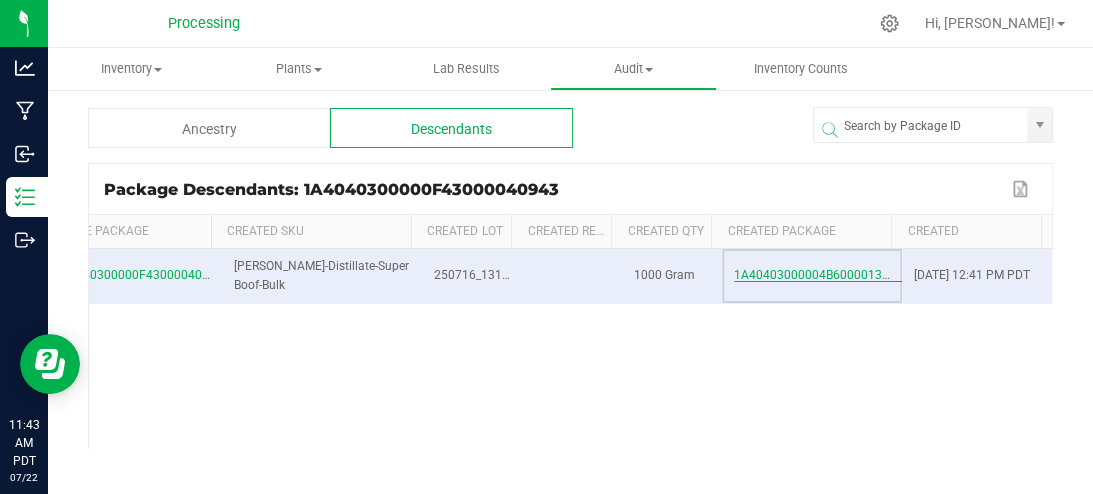 click on "1A40403000004B6000013134" at bounding box center [818, 275] 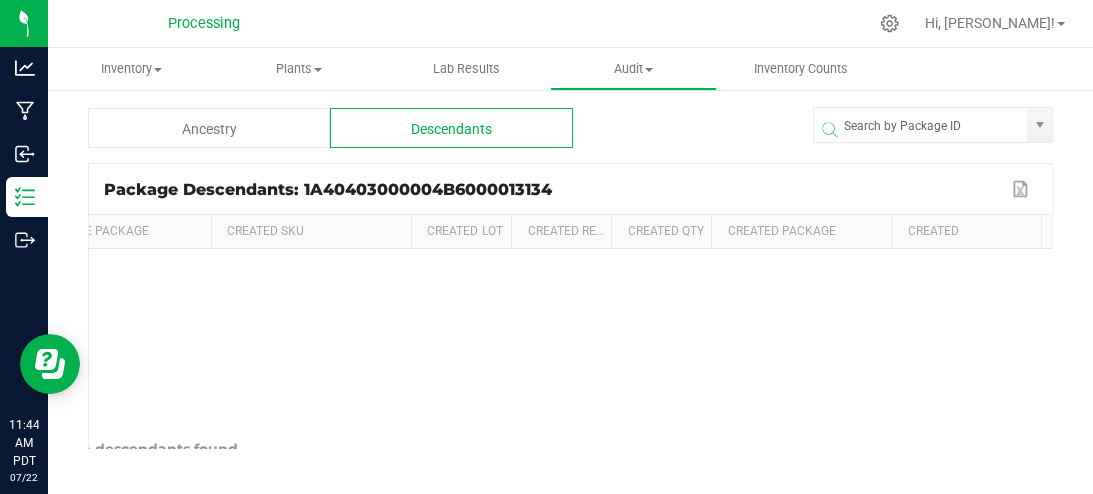 click on "Ancestry   Descendants
Package Descendants: 1A40403000004B6000013134   Export to Excel  Level Facility Source SKU Source Origin Harvests Source Lot Source Ref Field Source Qty Source Package Created SKU Created Lot Created Ref Field Created Qty Created Package Created
No package descendants found." at bounding box center (570, 278) 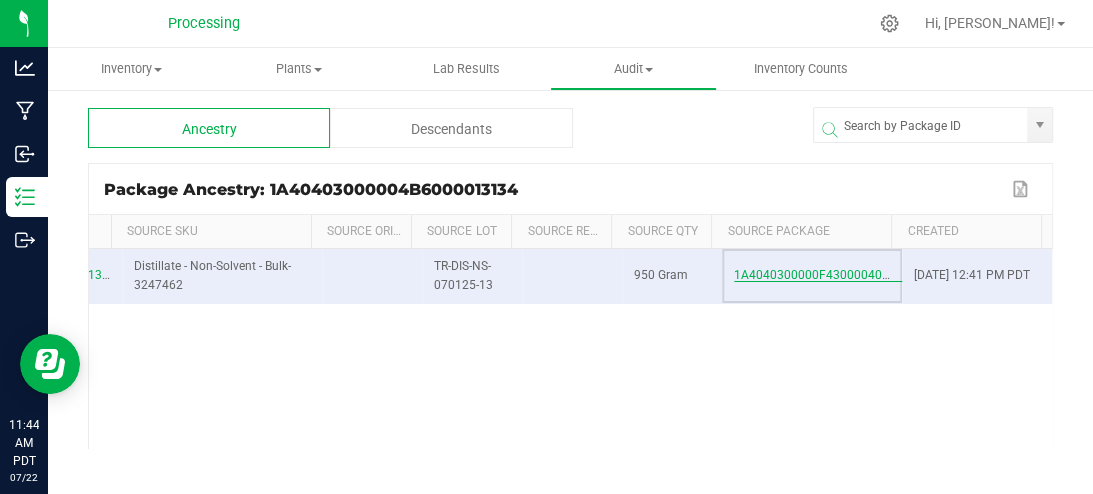 click on "1A4040300000F43000040943" at bounding box center [818, 275] 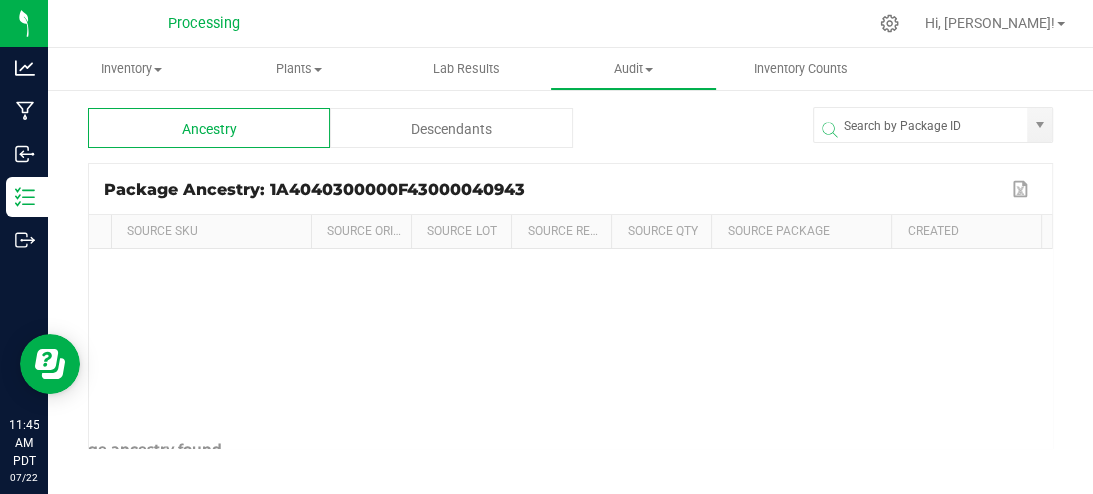 click on "Descendants" at bounding box center [451, 128] 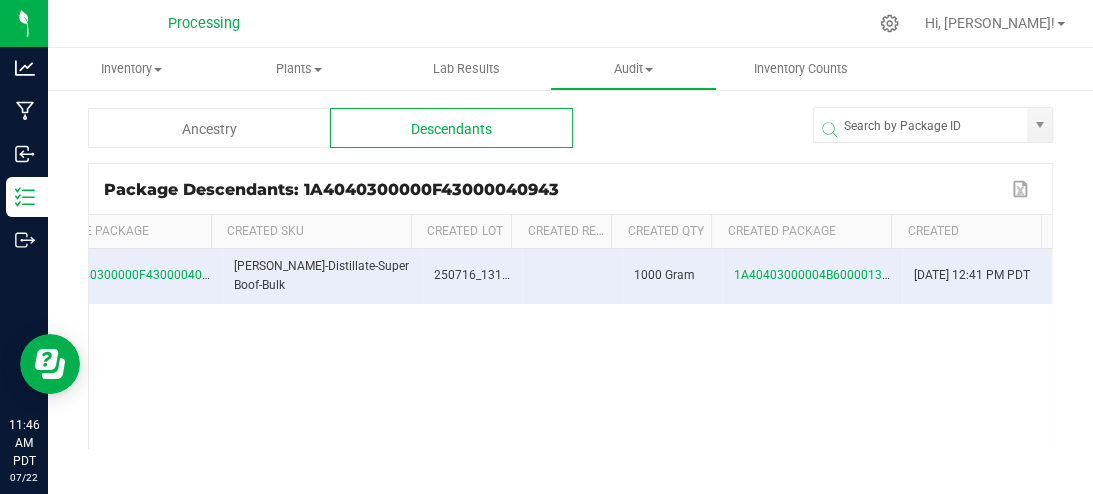 scroll, scrollTop: 0, scrollLeft: 920, axis: horizontal 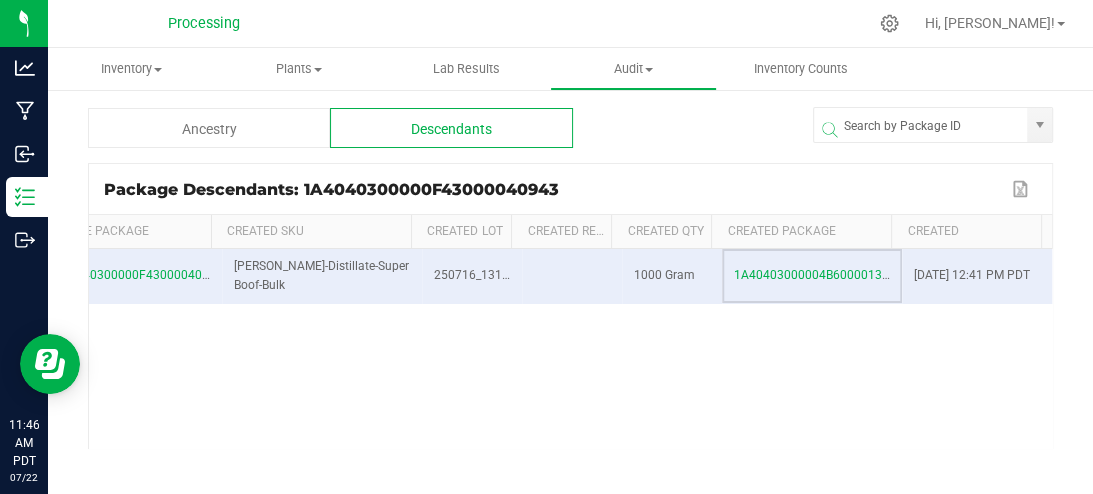 click on "1A40403000004B6000013134" at bounding box center (812, 276) 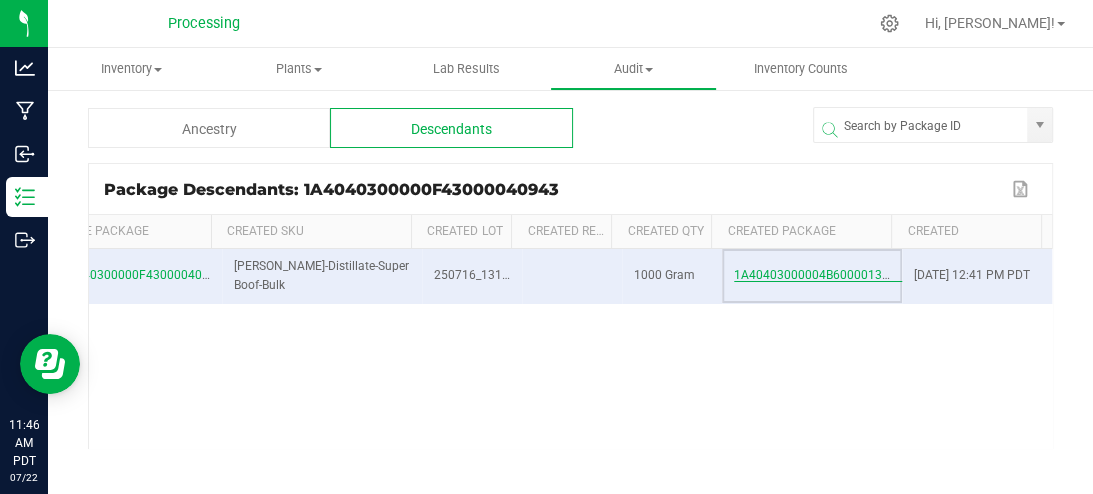 click on "1A40403000004B6000013134" at bounding box center (818, 275) 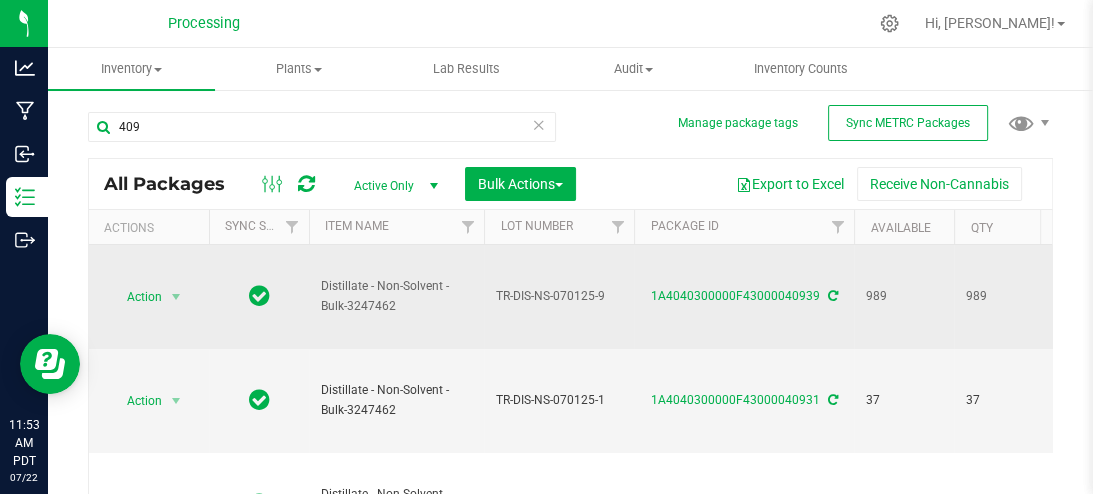 scroll, scrollTop: 0, scrollLeft: 436, axis: horizontal 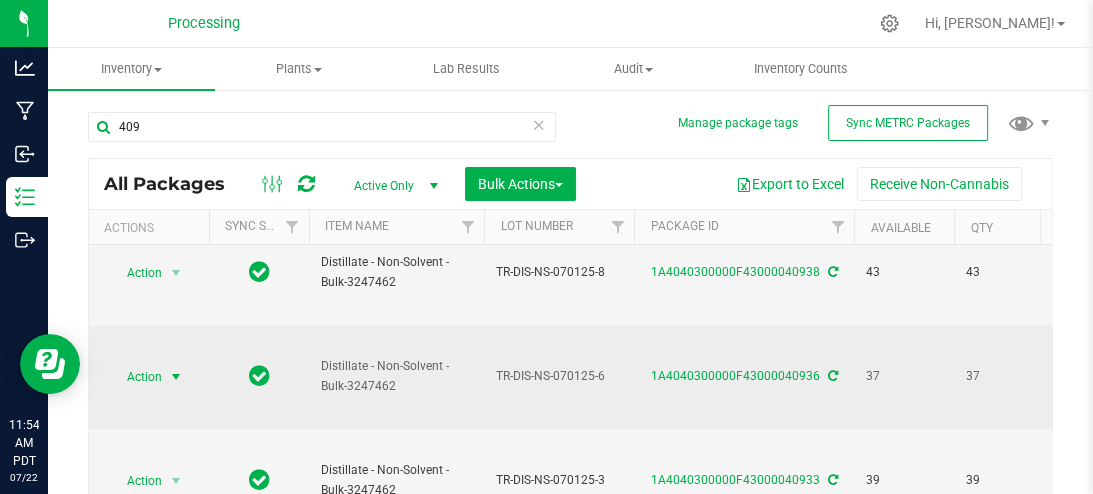 click at bounding box center (176, 377) 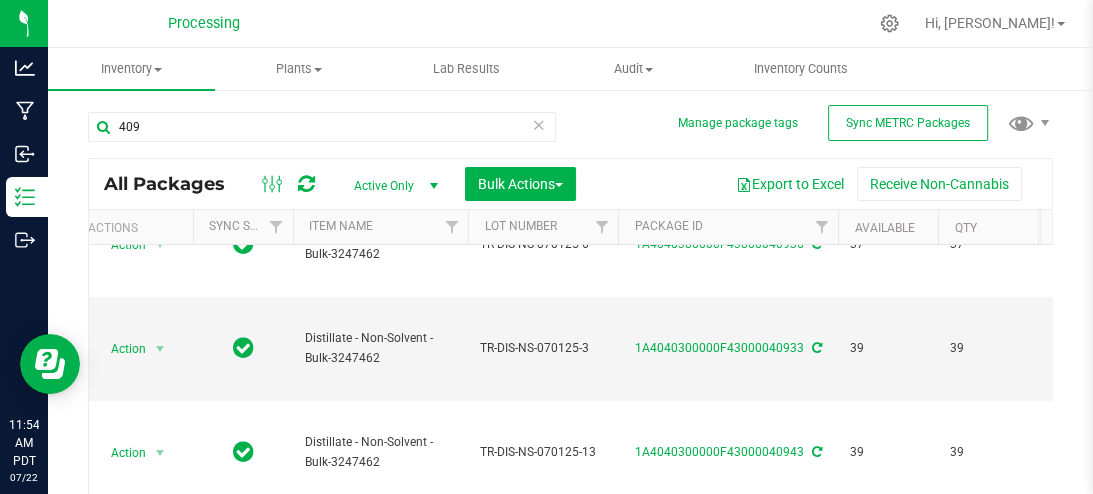 click on "Actions" at bounding box center (133, 227) 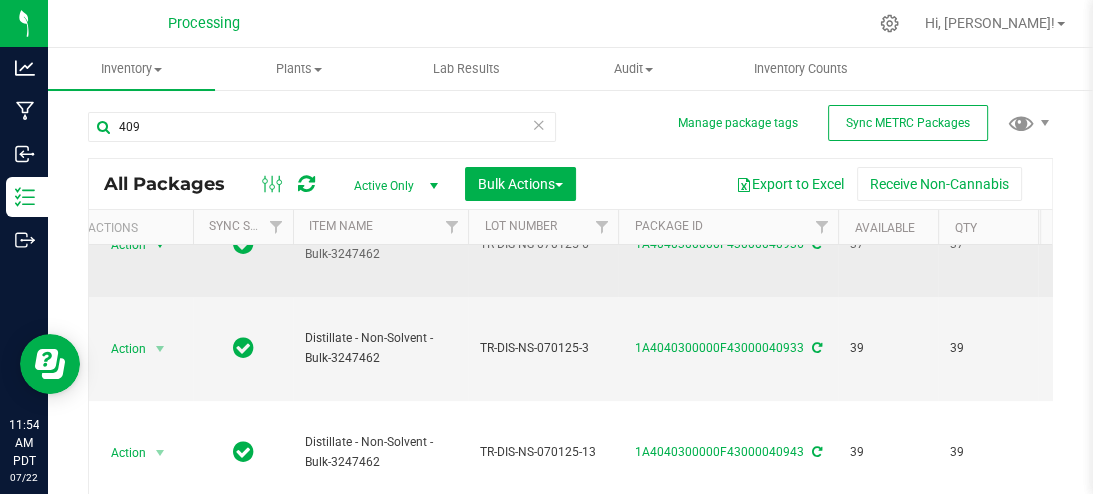 click at bounding box center (160, 245) 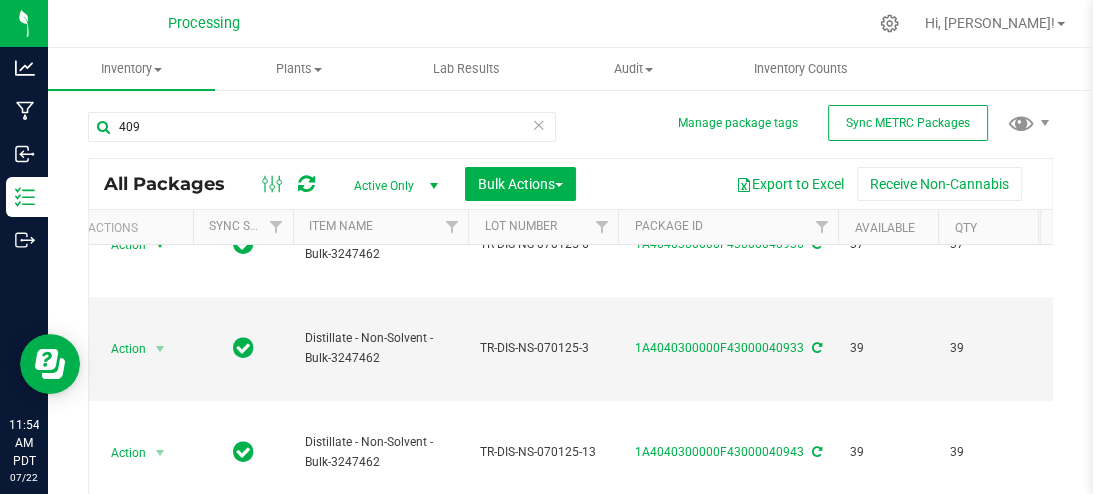 drag, startPoint x: 1090, startPoint y: 310, endPoint x: 1088, endPoint y: 357, distance: 47.042534 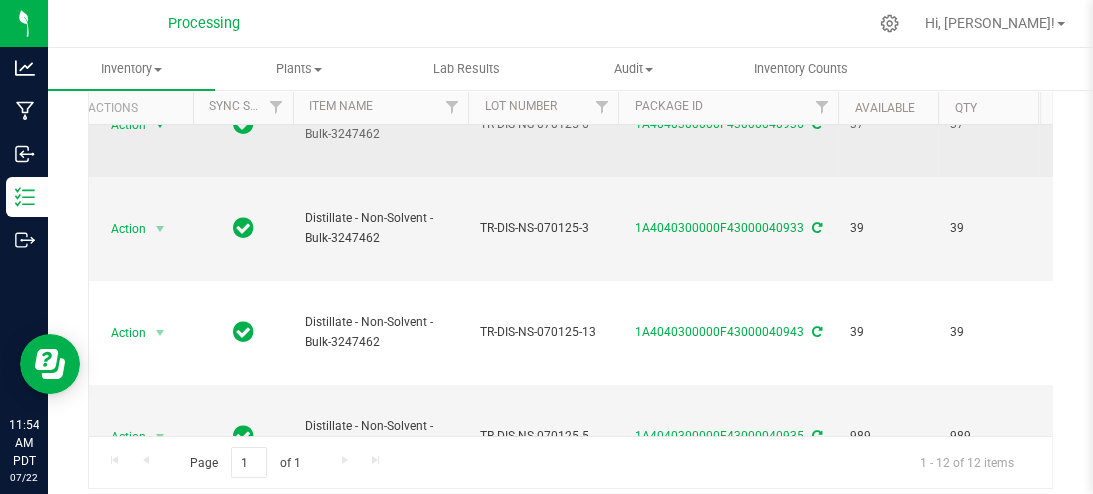 drag, startPoint x: 160, startPoint y: 130, endPoint x: 109, endPoint y: 152, distance: 55.542778 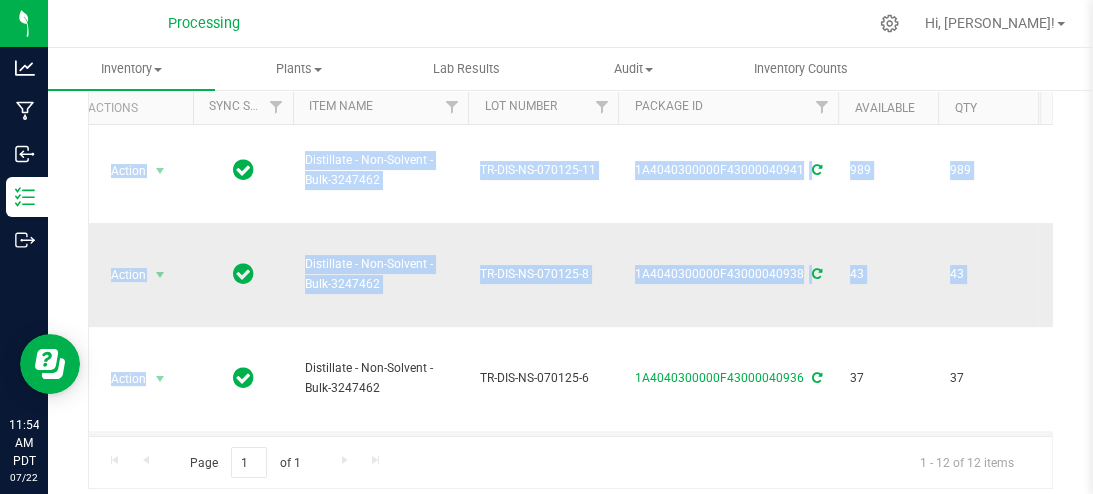 drag, startPoint x: 109, startPoint y: 152, endPoint x: 204, endPoint y: 262, distance: 145.34442 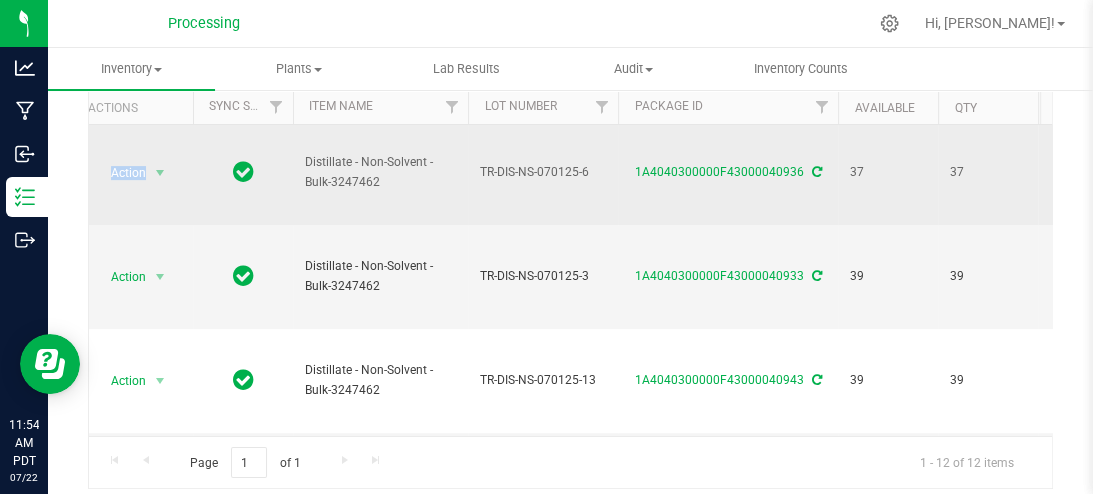 scroll, scrollTop: 657, scrollLeft: 26, axis: both 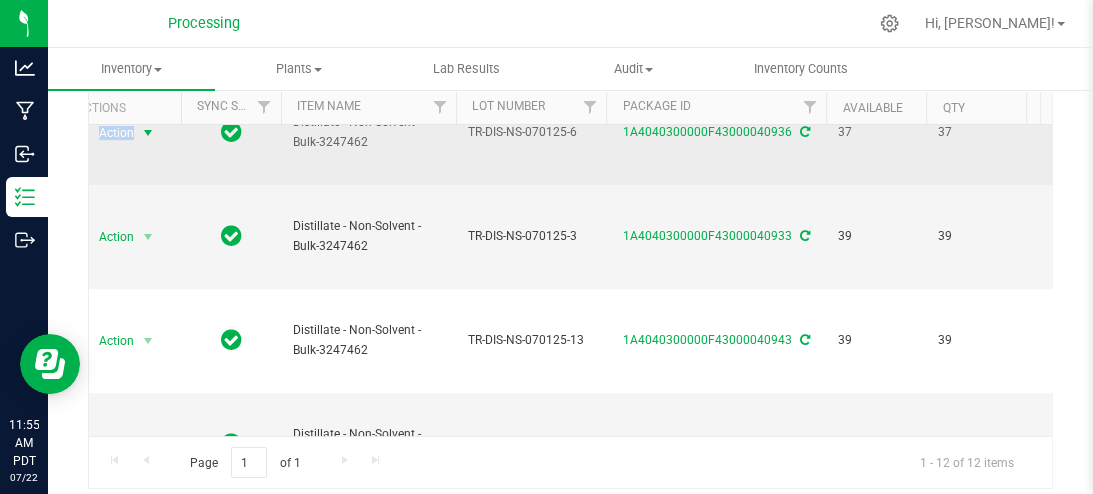 click at bounding box center (148, 133) 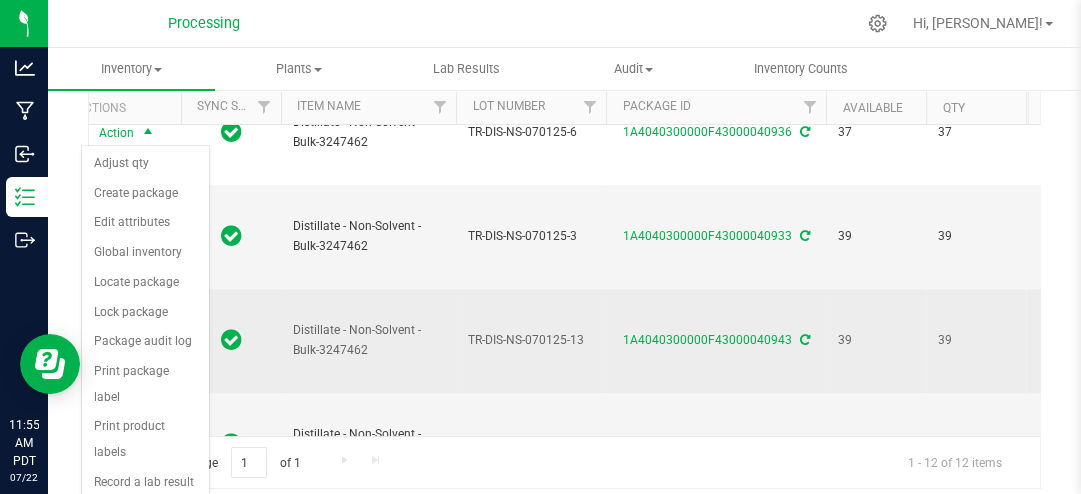 click at bounding box center (231, 341) 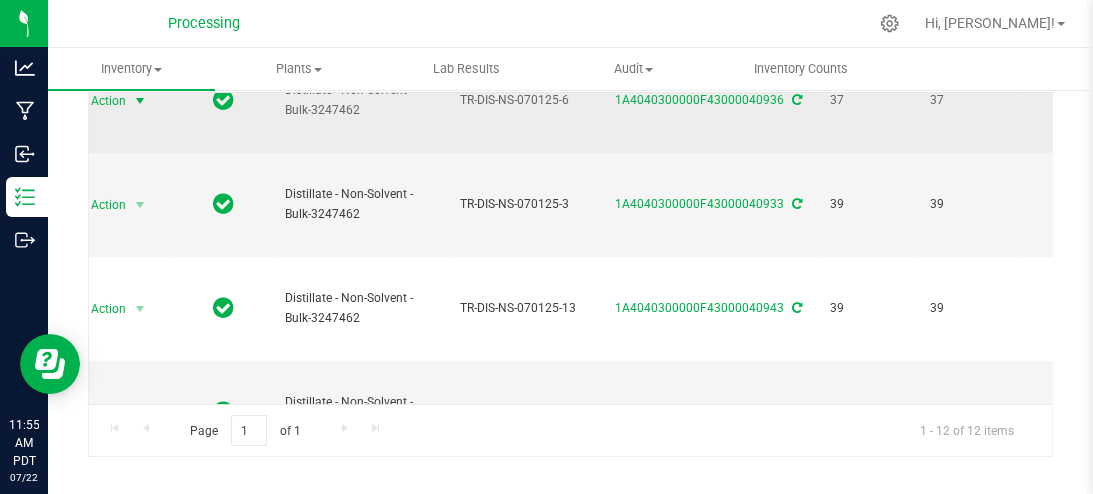 click at bounding box center [140, 101] 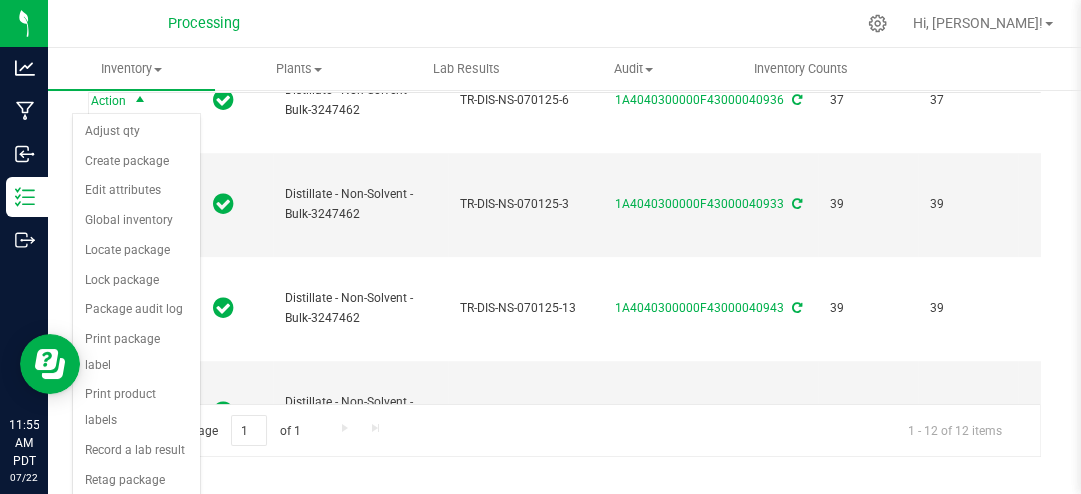 click on "See history" at bounding box center [136, 510] 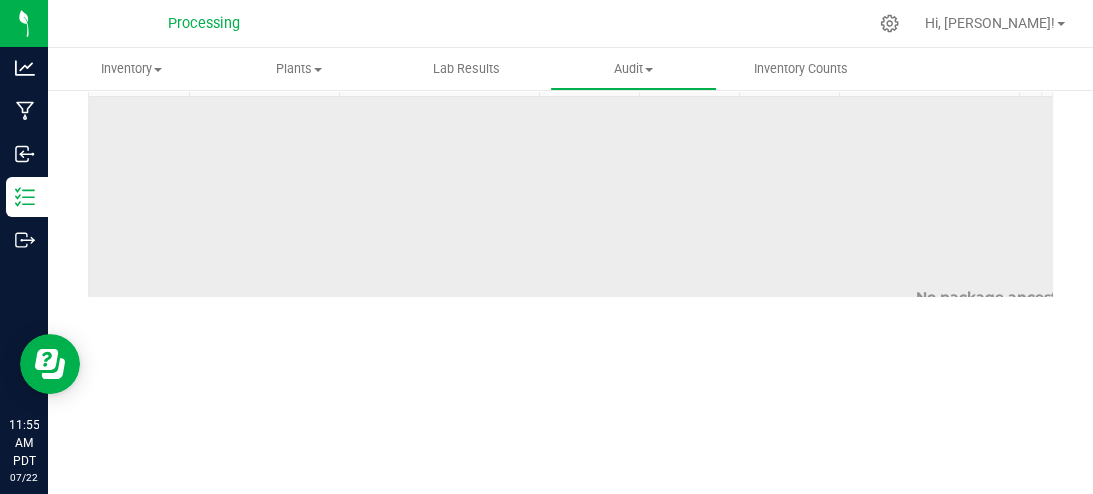 scroll, scrollTop: 167, scrollLeft: 0, axis: vertical 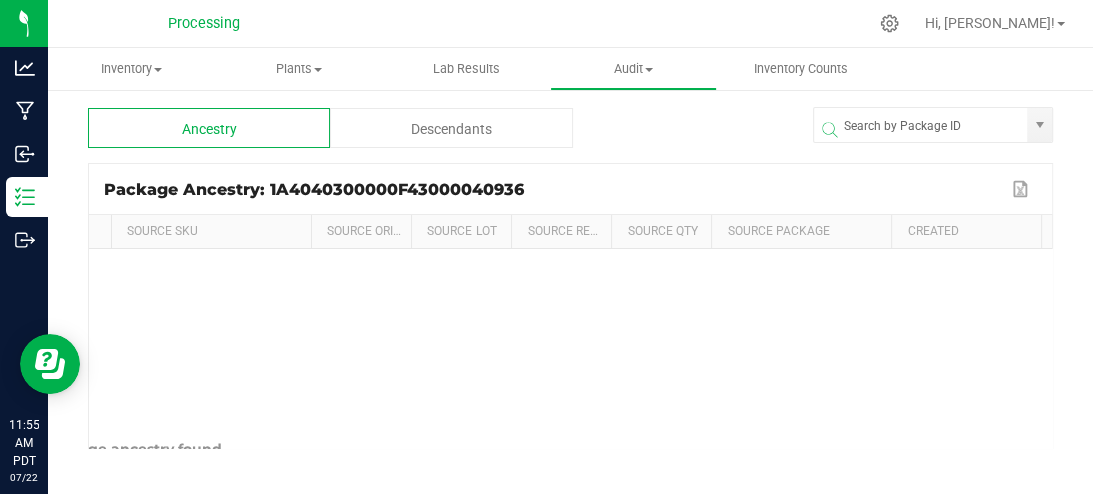 click on "Descendants" at bounding box center (451, 128) 